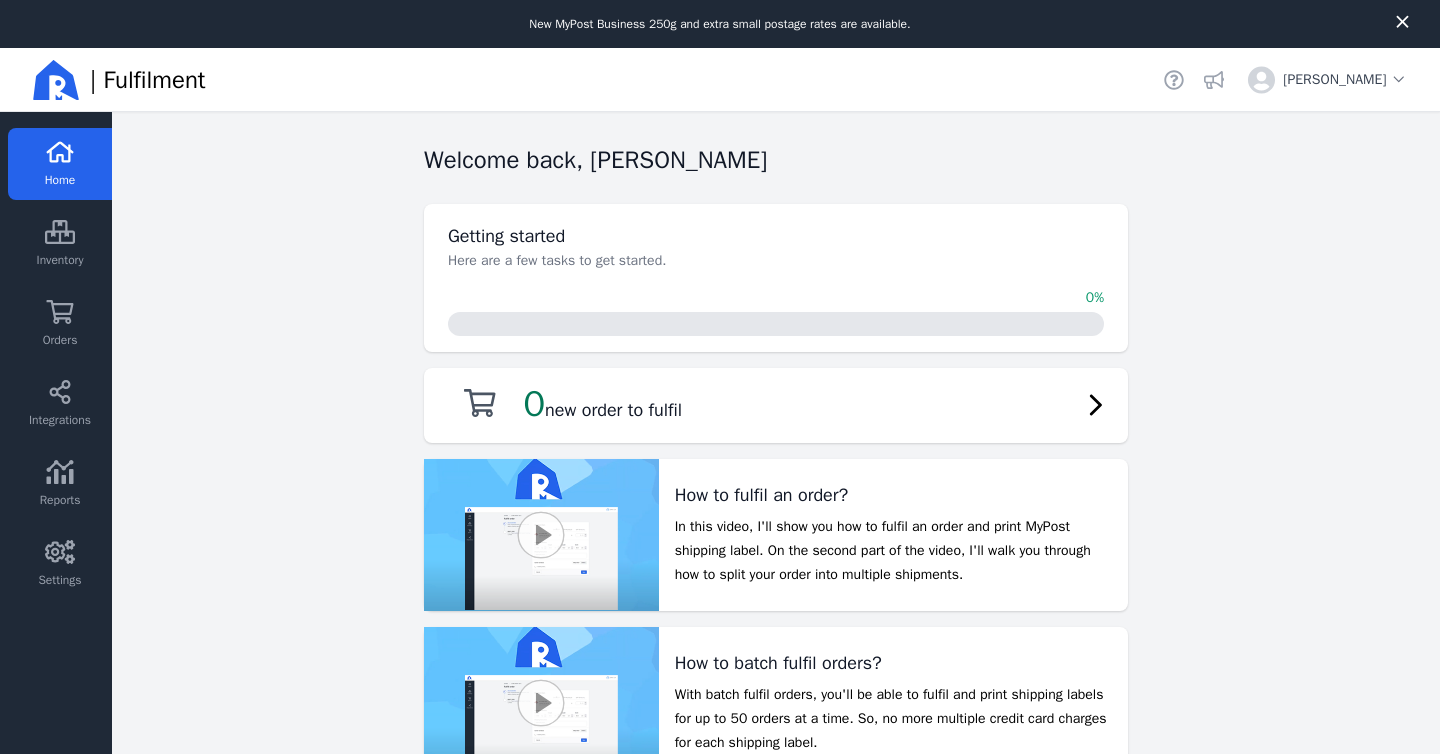 scroll, scrollTop: 0, scrollLeft: 0, axis: both 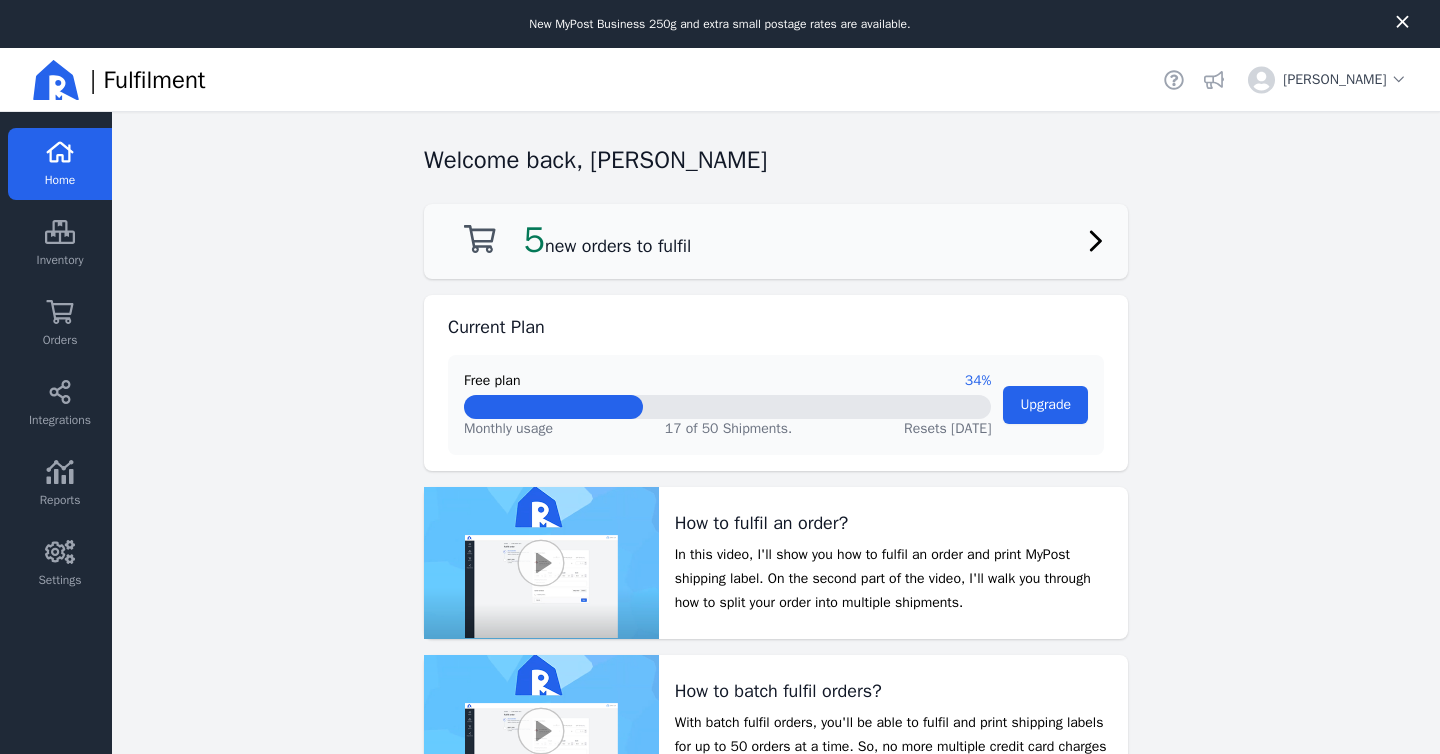 click on "5  new orders to fulfil" 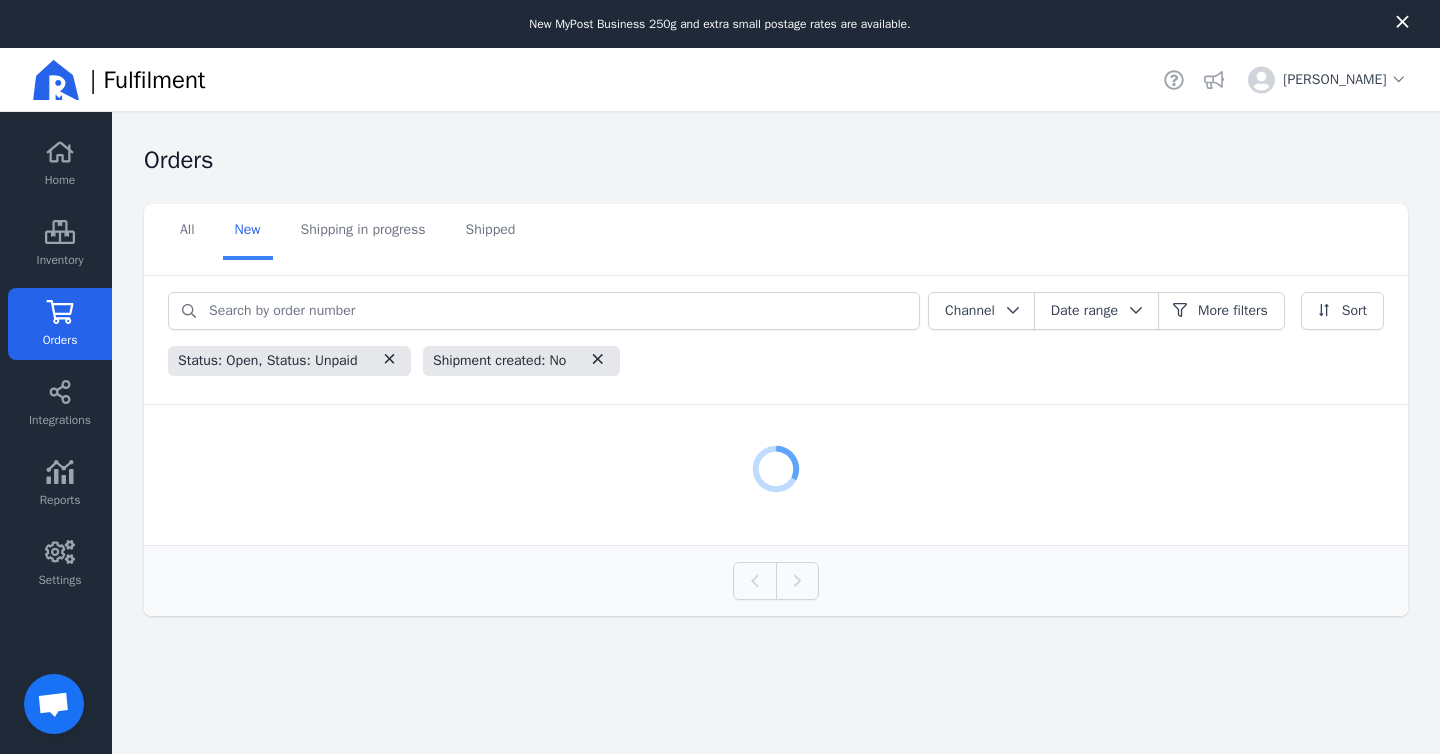scroll, scrollTop: 326, scrollLeft: 0, axis: vertical 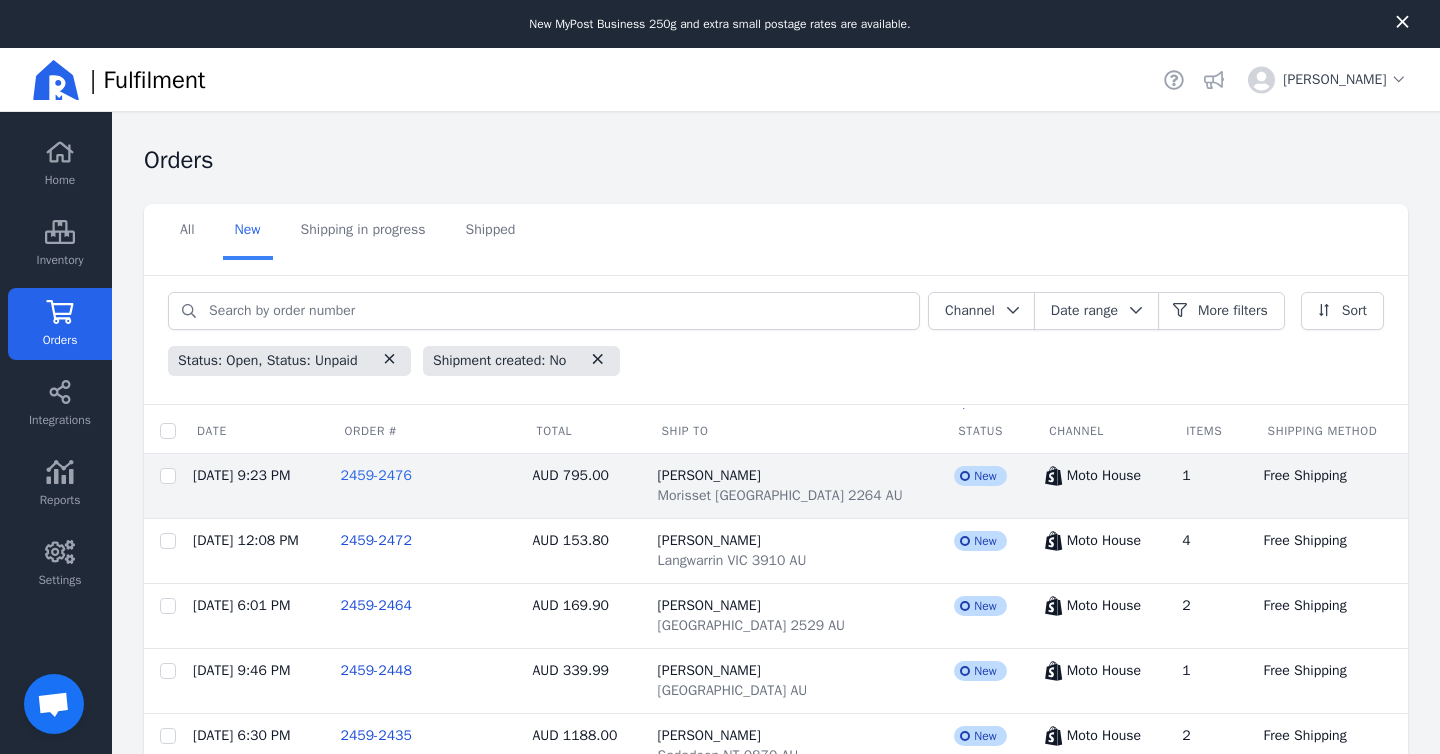 click on "2459-2476" 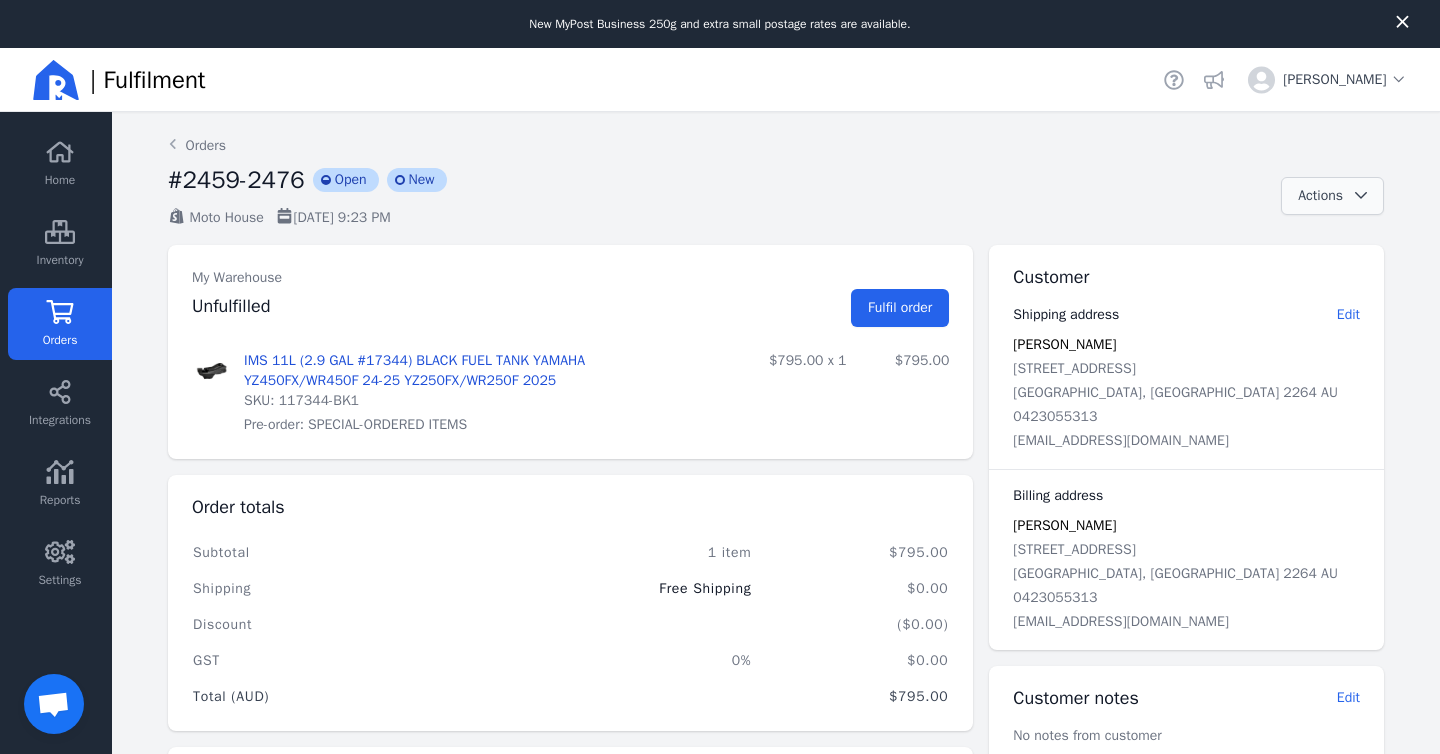 click at bounding box center (1355, 196) 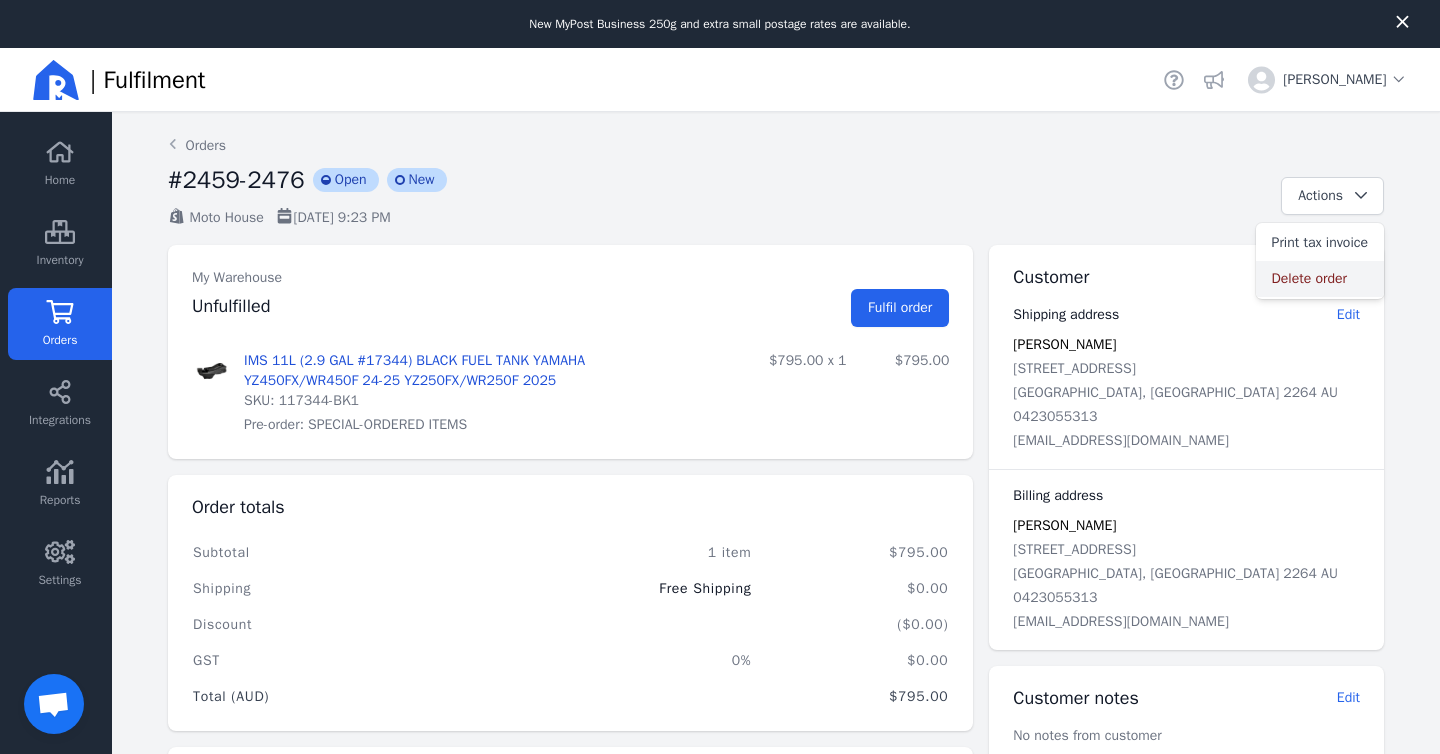 click on "Delete order" at bounding box center [1320, 279] 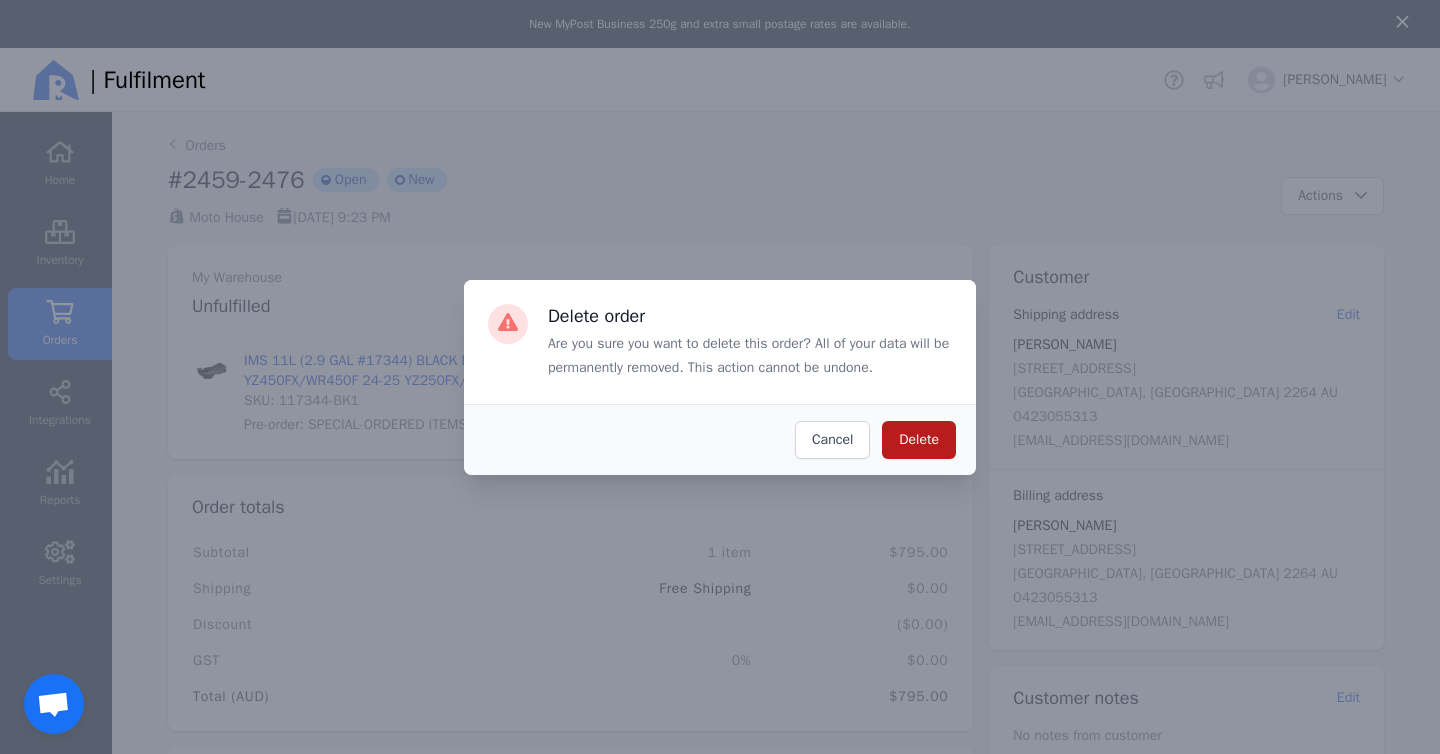 click on "Delete" at bounding box center (919, 440) 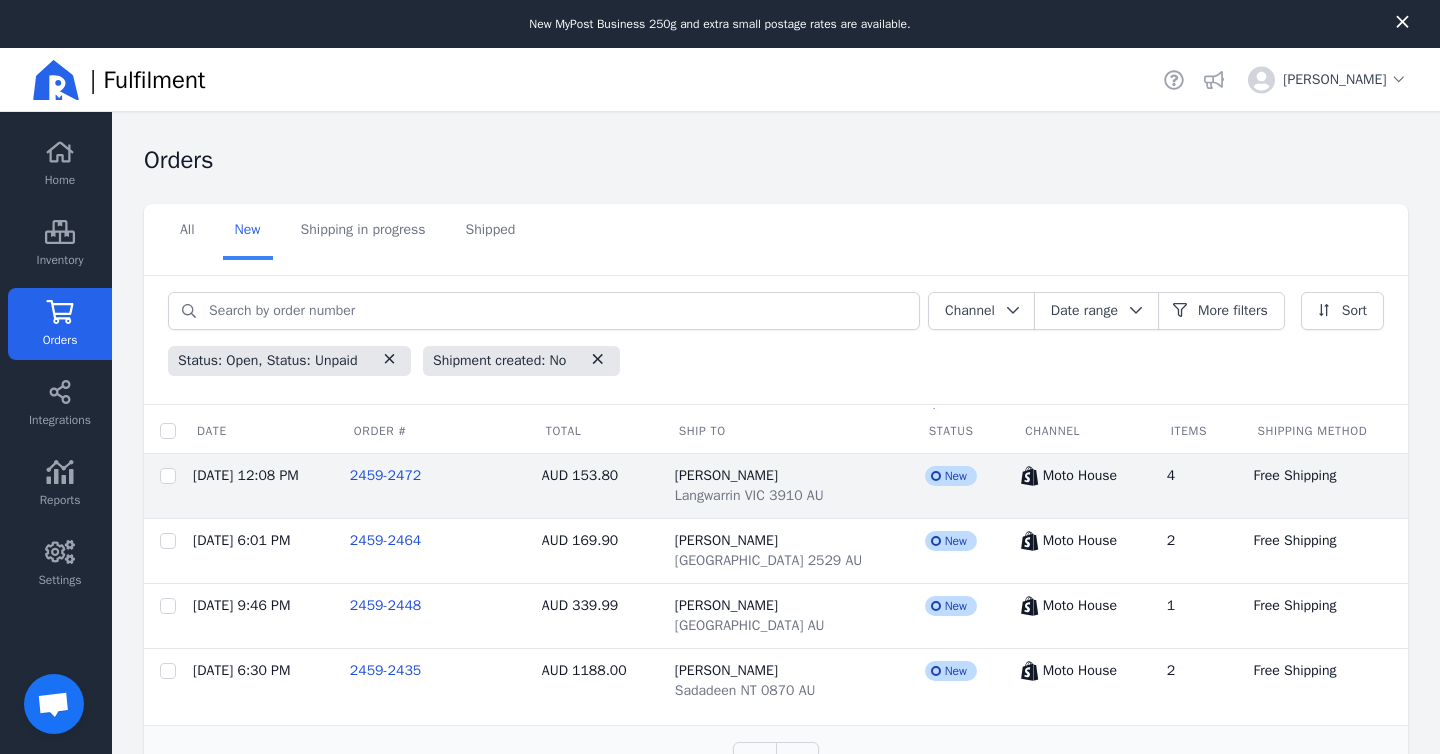 scroll, scrollTop: 34, scrollLeft: 0, axis: vertical 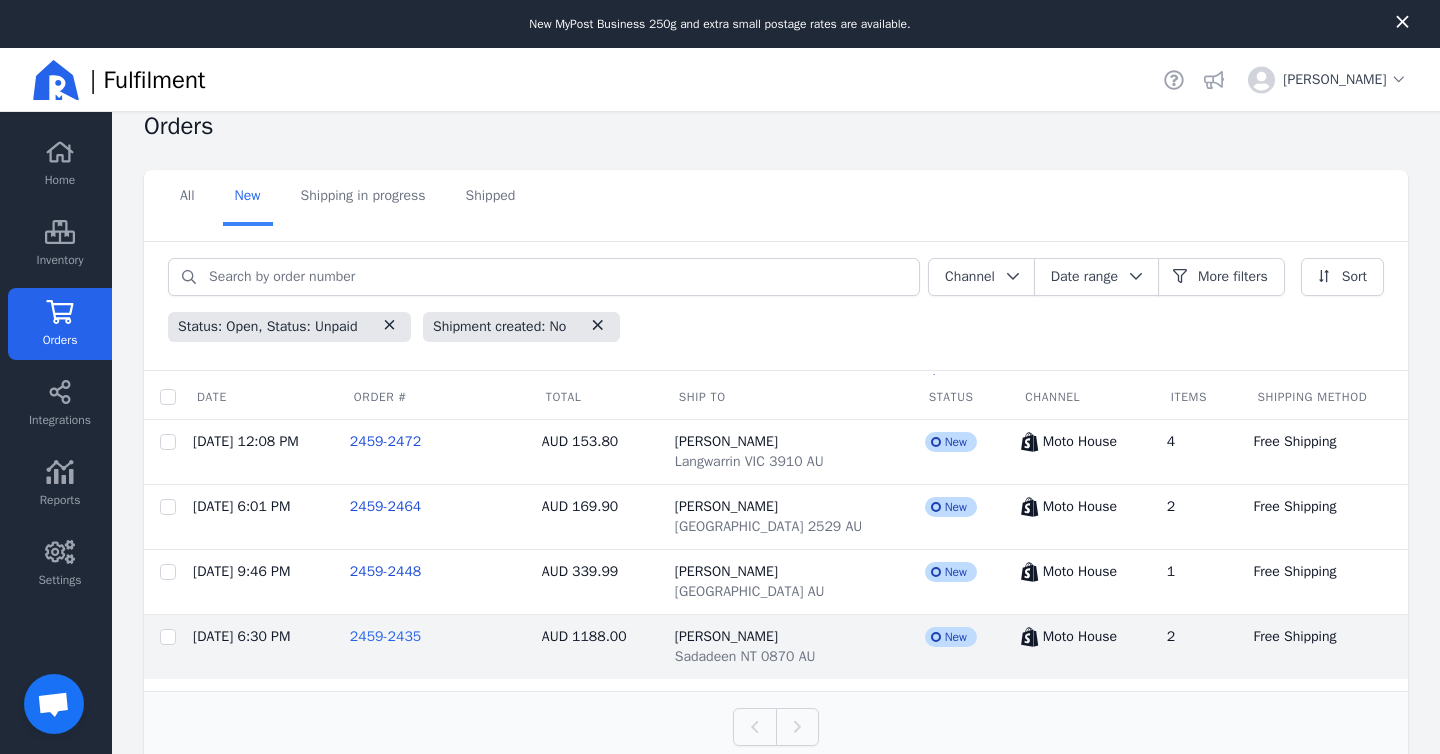 click on "2459-2435" 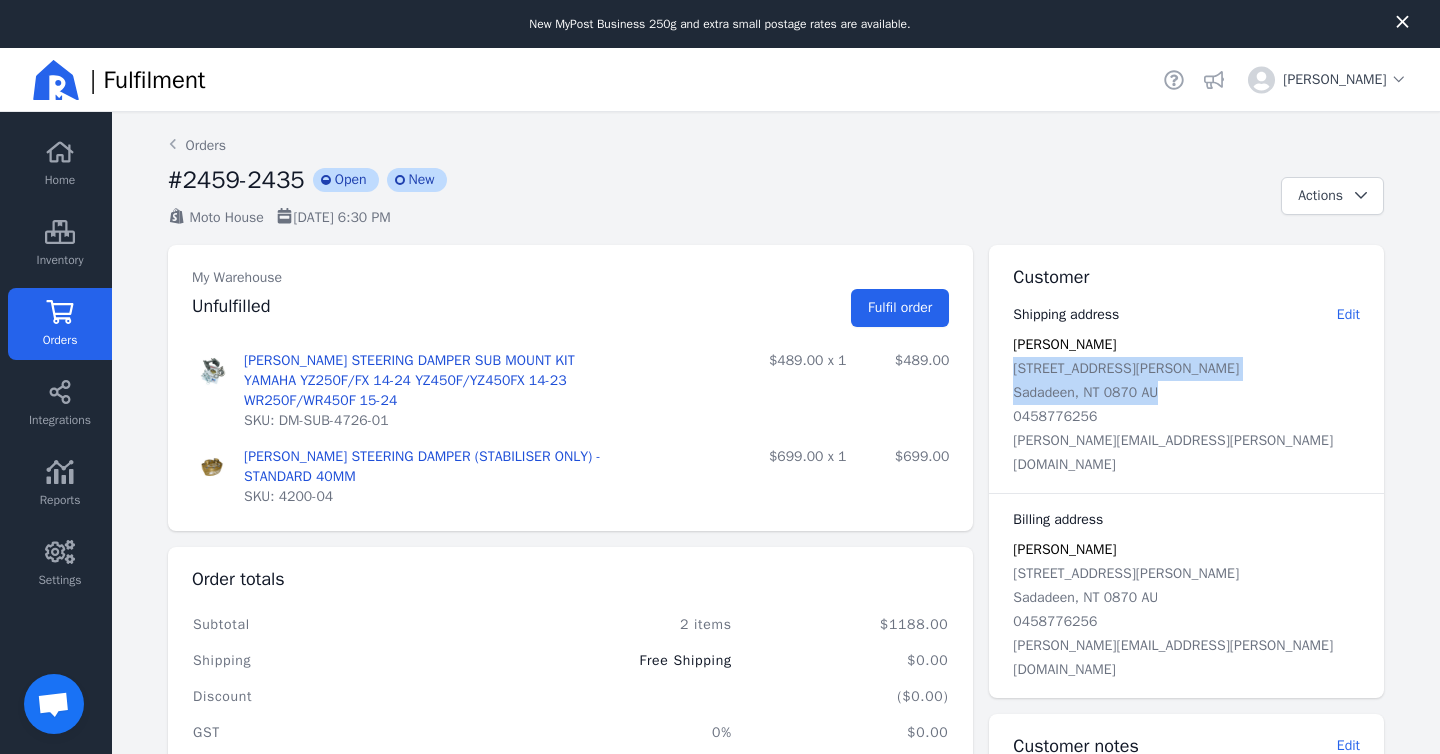 drag, startPoint x: 1197, startPoint y: 390, endPoint x: 1002, endPoint y: 374, distance: 195.6553 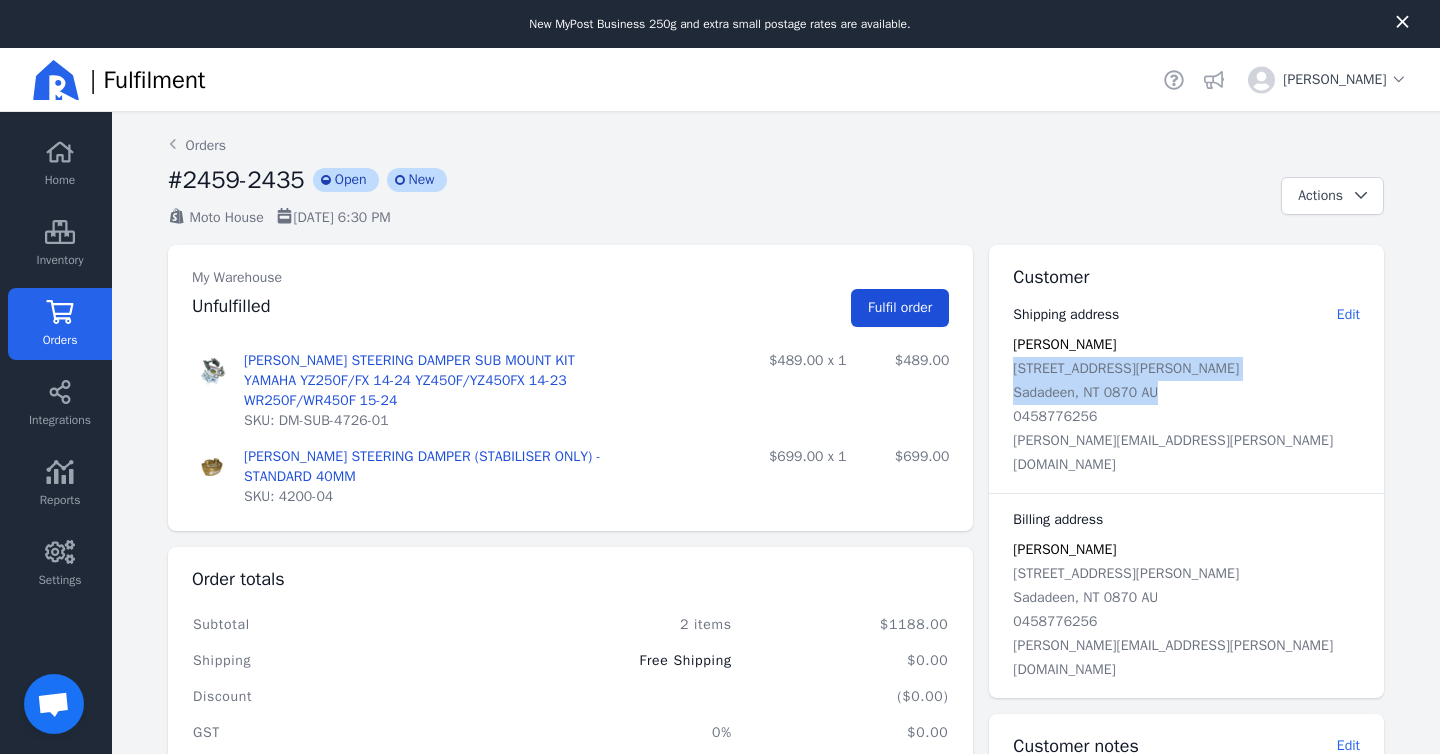 click on "Fulfil order" at bounding box center (900, 307) 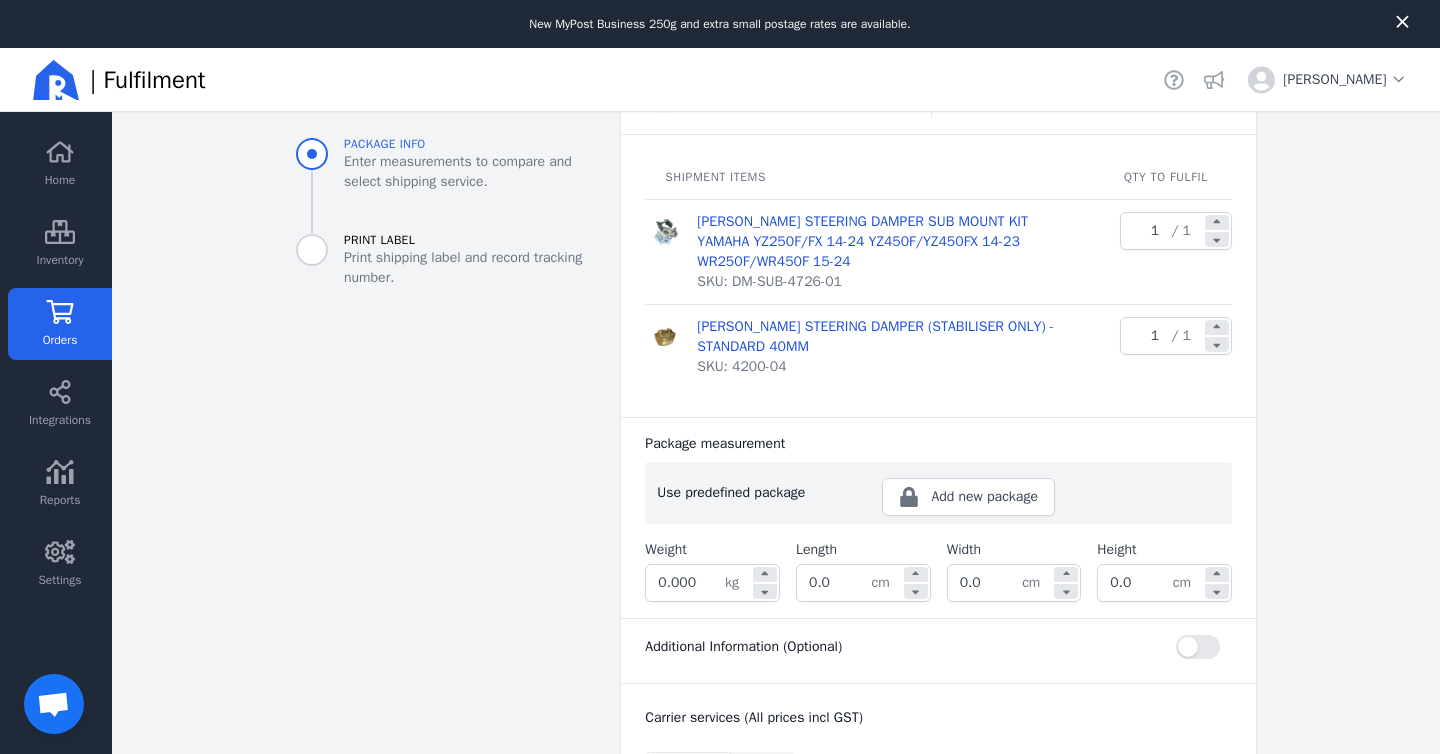 scroll, scrollTop: 244, scrollLeft: 0, axis: vertical 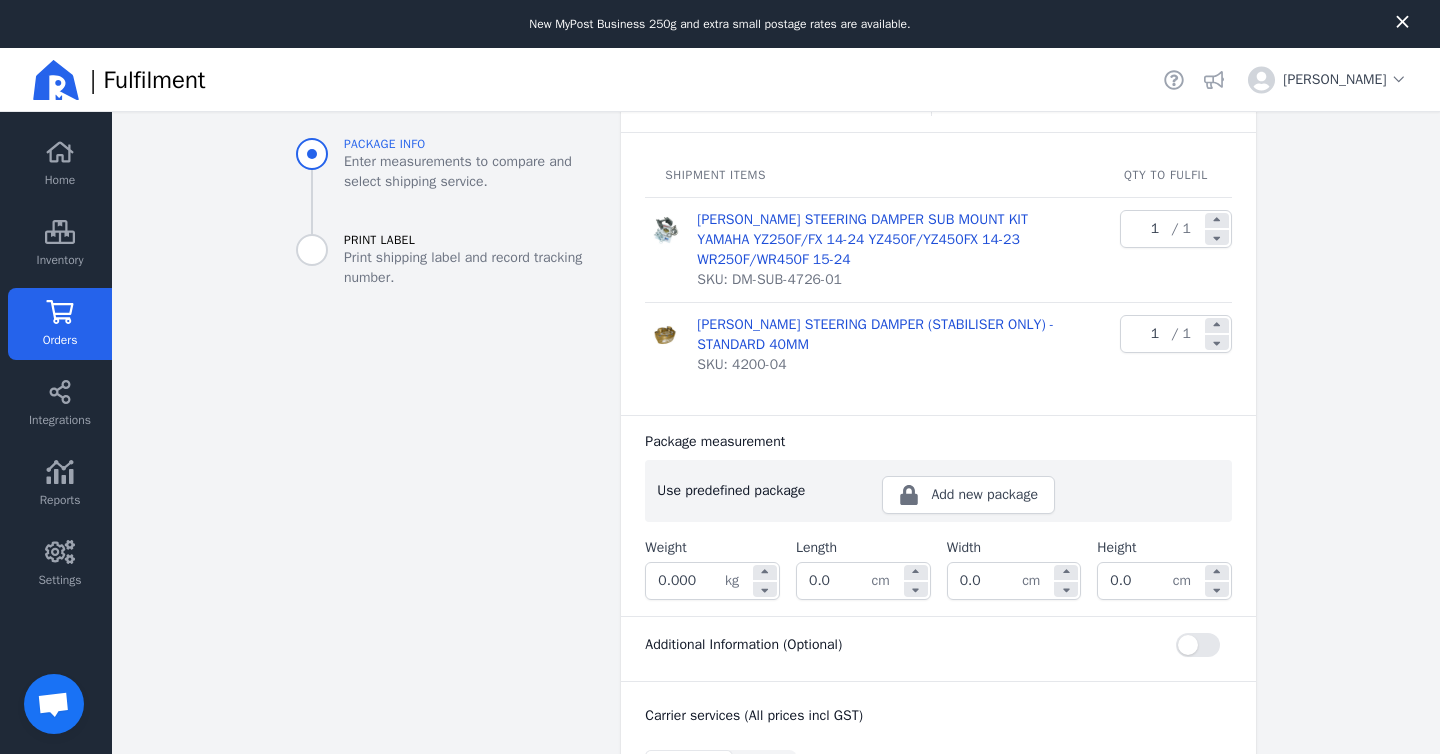 click on "0.000" 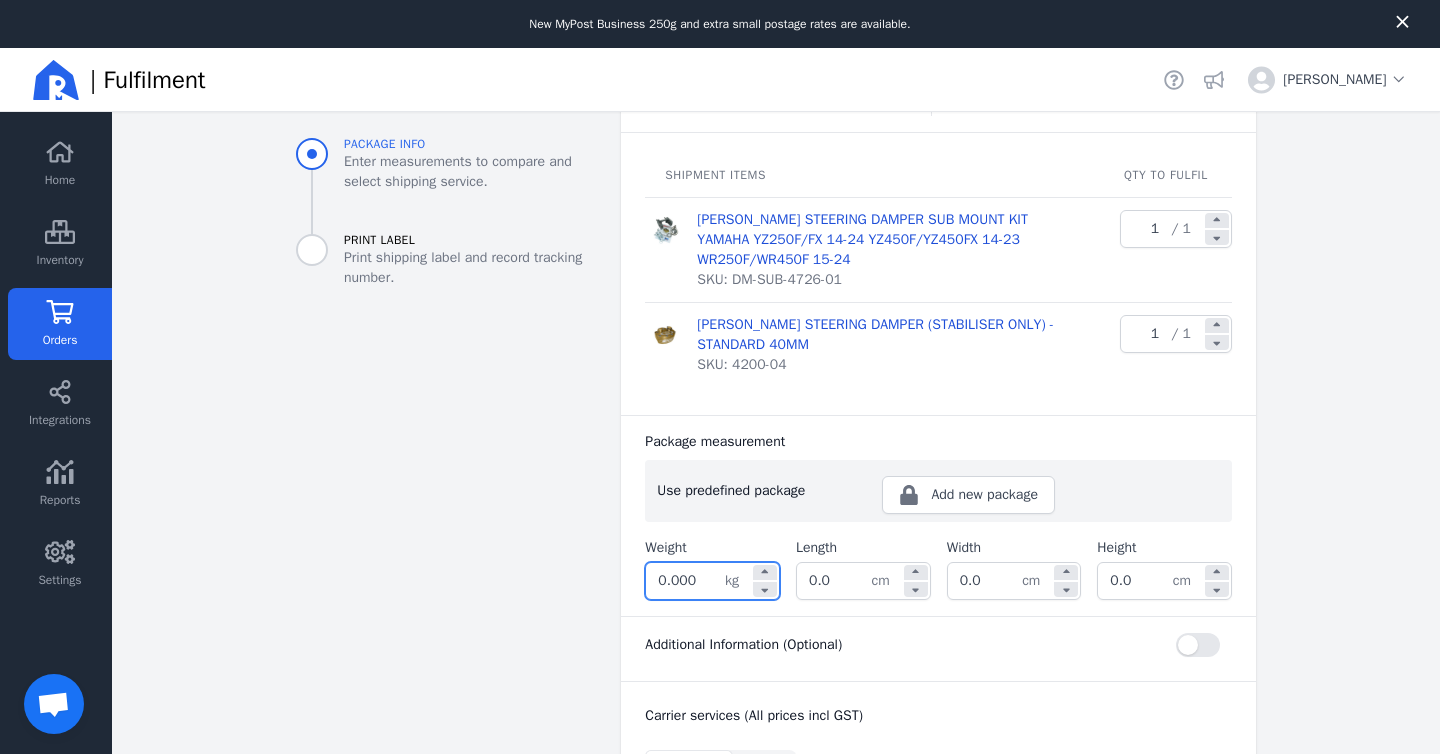 click on "0.000" 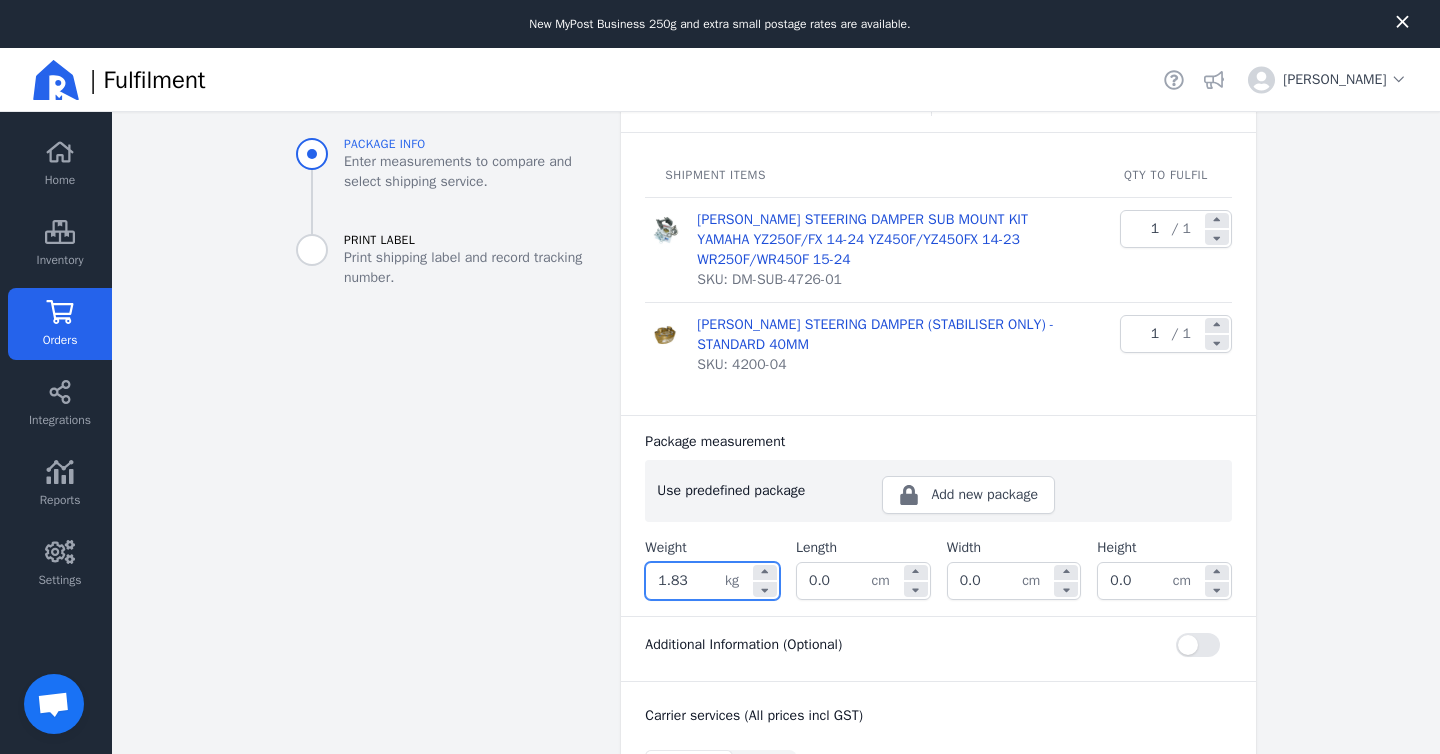 type on "1.830" 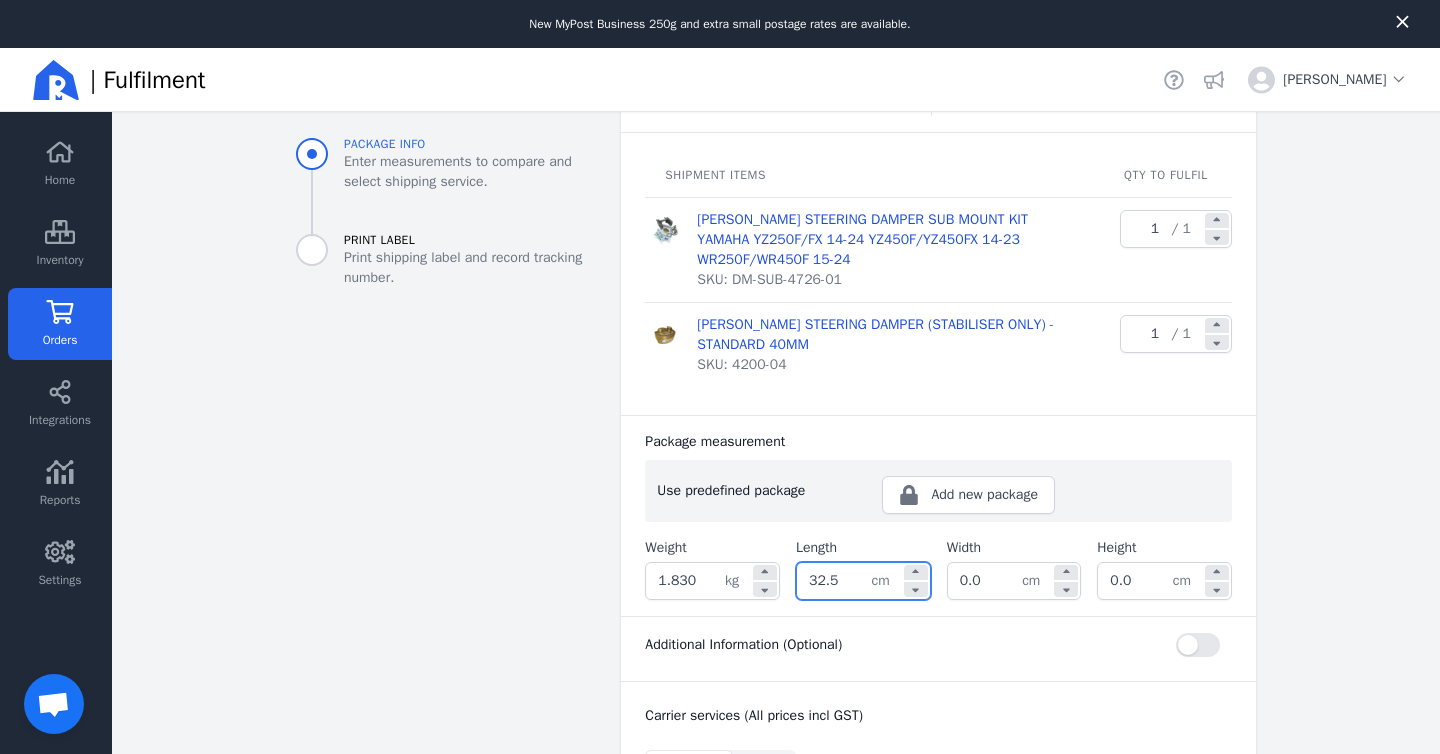 type on "32.5" 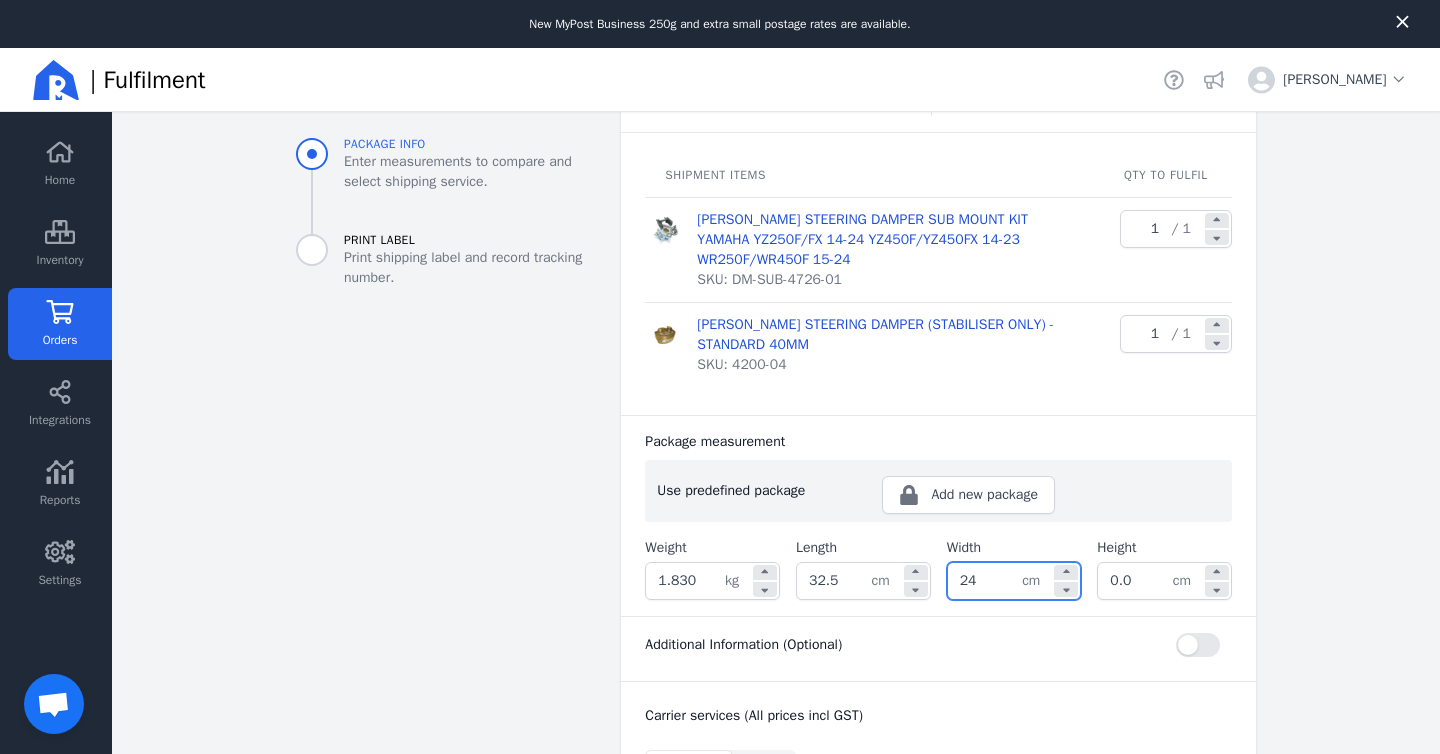 type on "24.0" 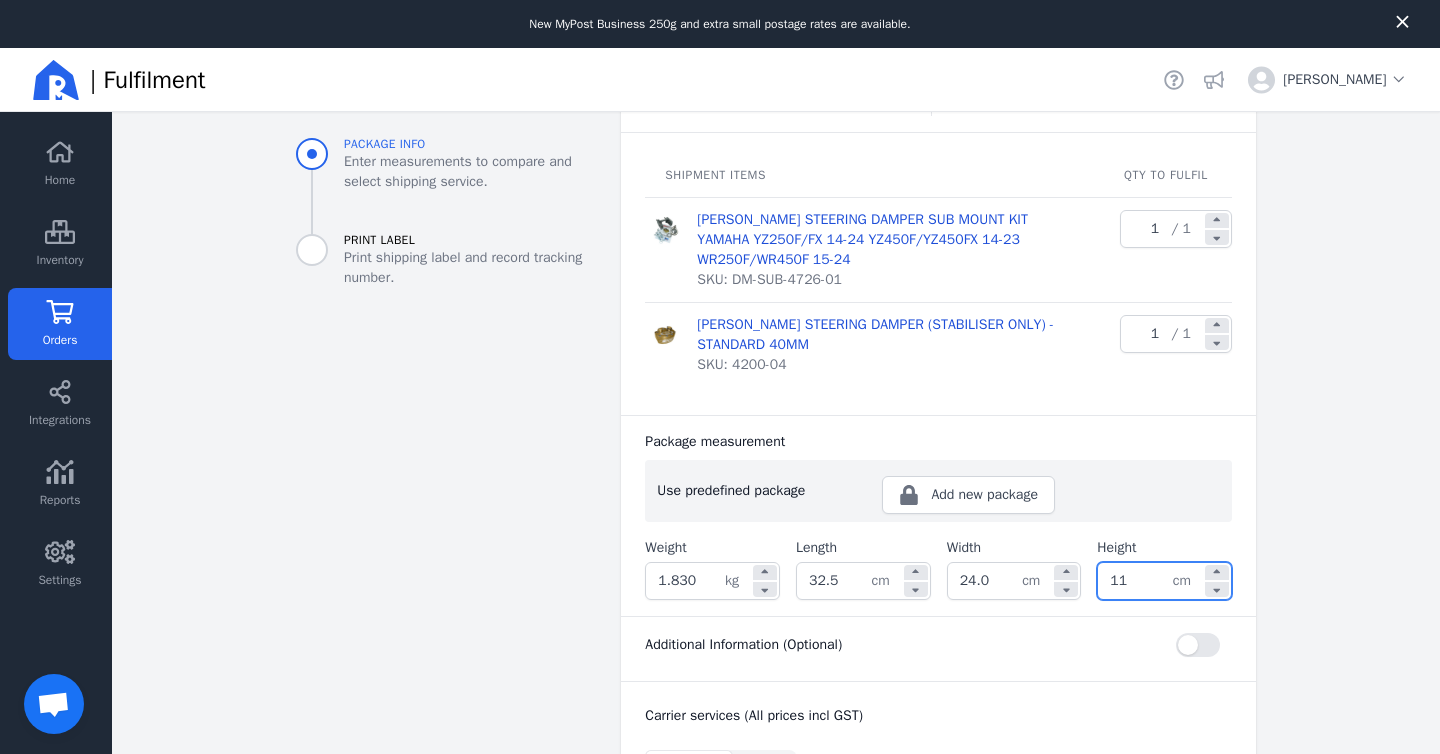 type on "11.0" 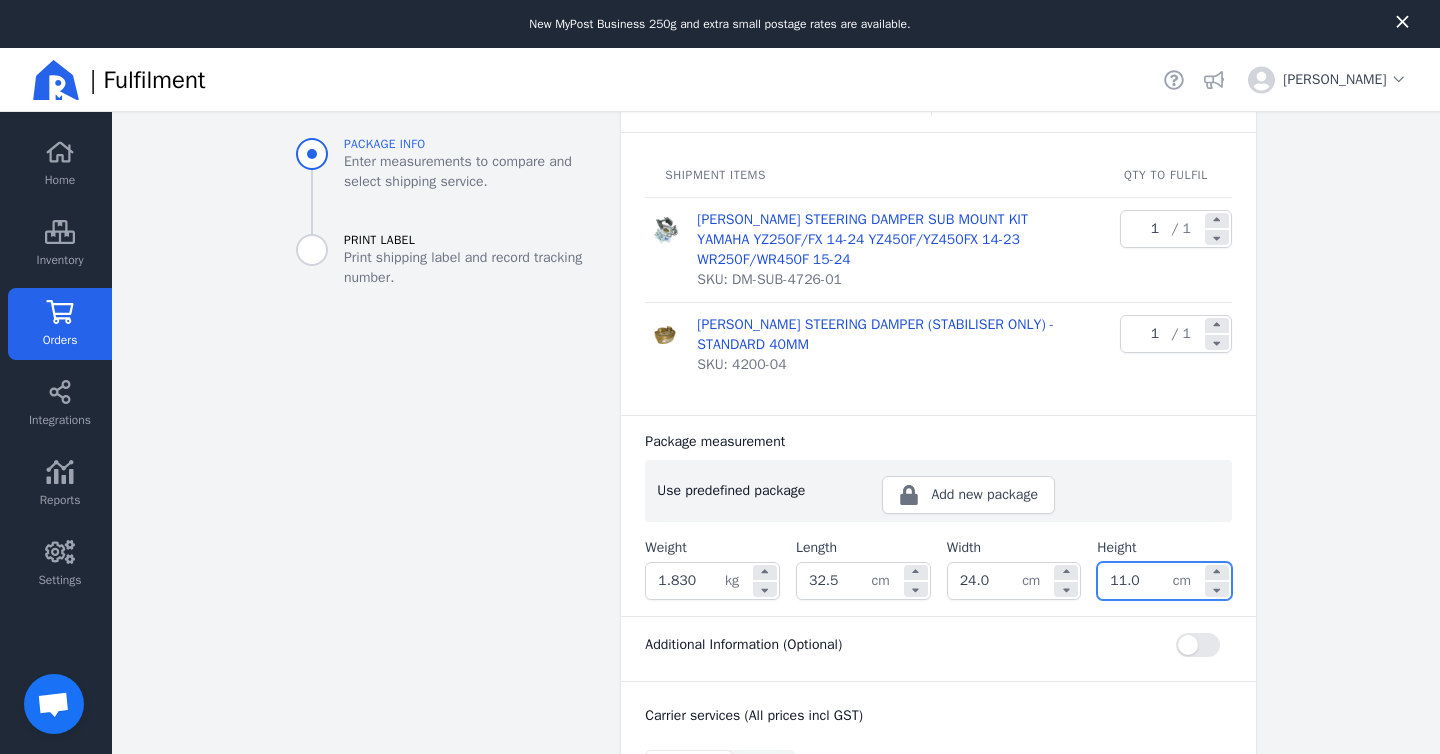 click on "Package info Enter measurements to compare and select shipping service. Print Label Print shipping label and record tracking number." 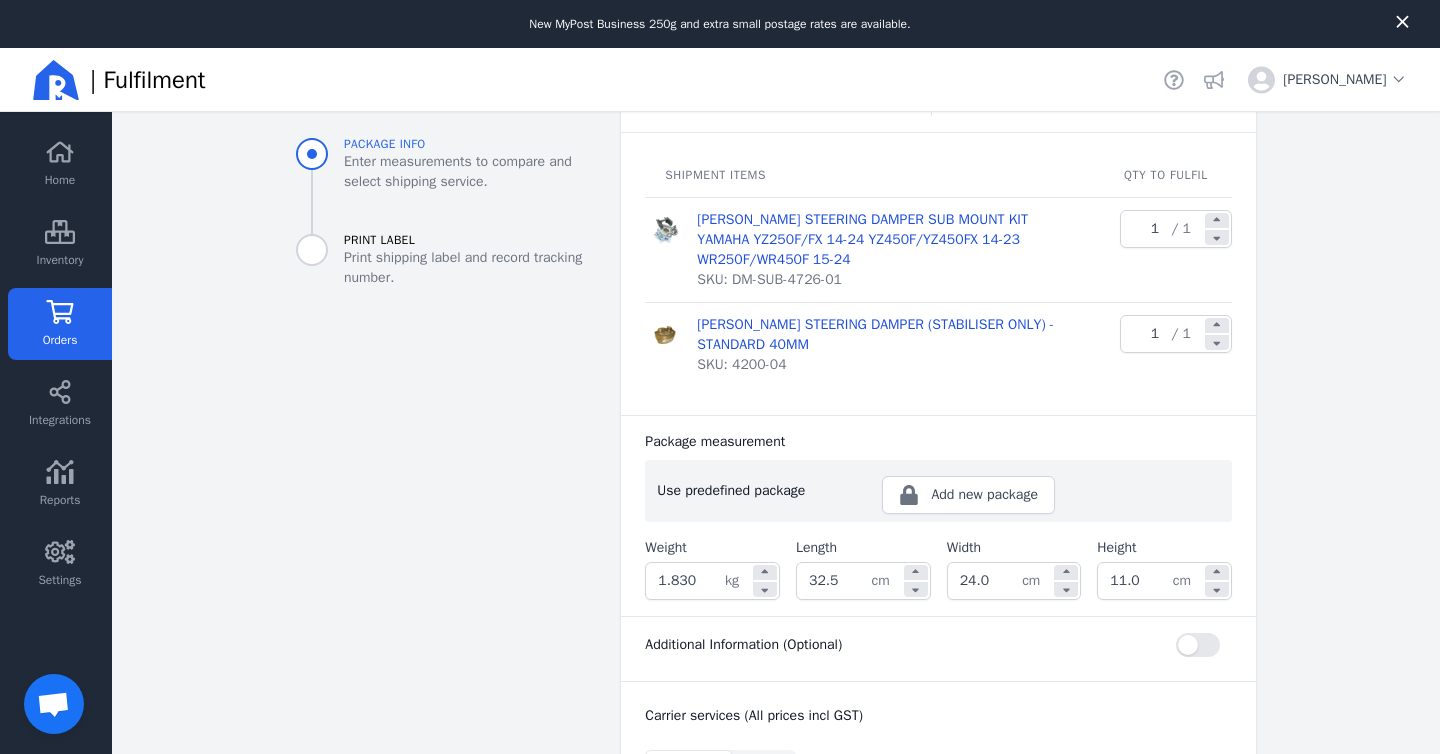 scroll, scrollTop: 427, scrollLeft: 0, axis: vertical 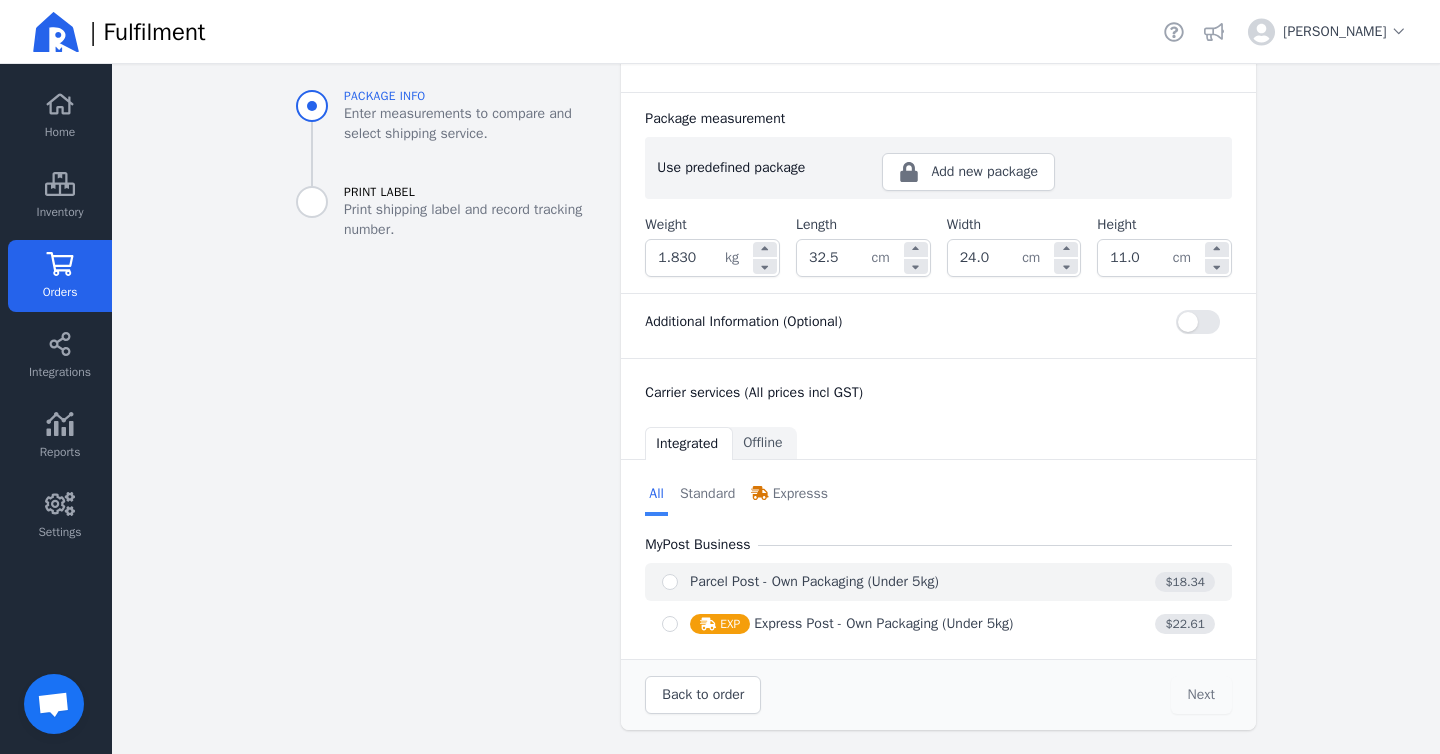 click on "Parcel Post - Own Packaging (Under 5kg)   $18.34" at bounding box center (938, 582) 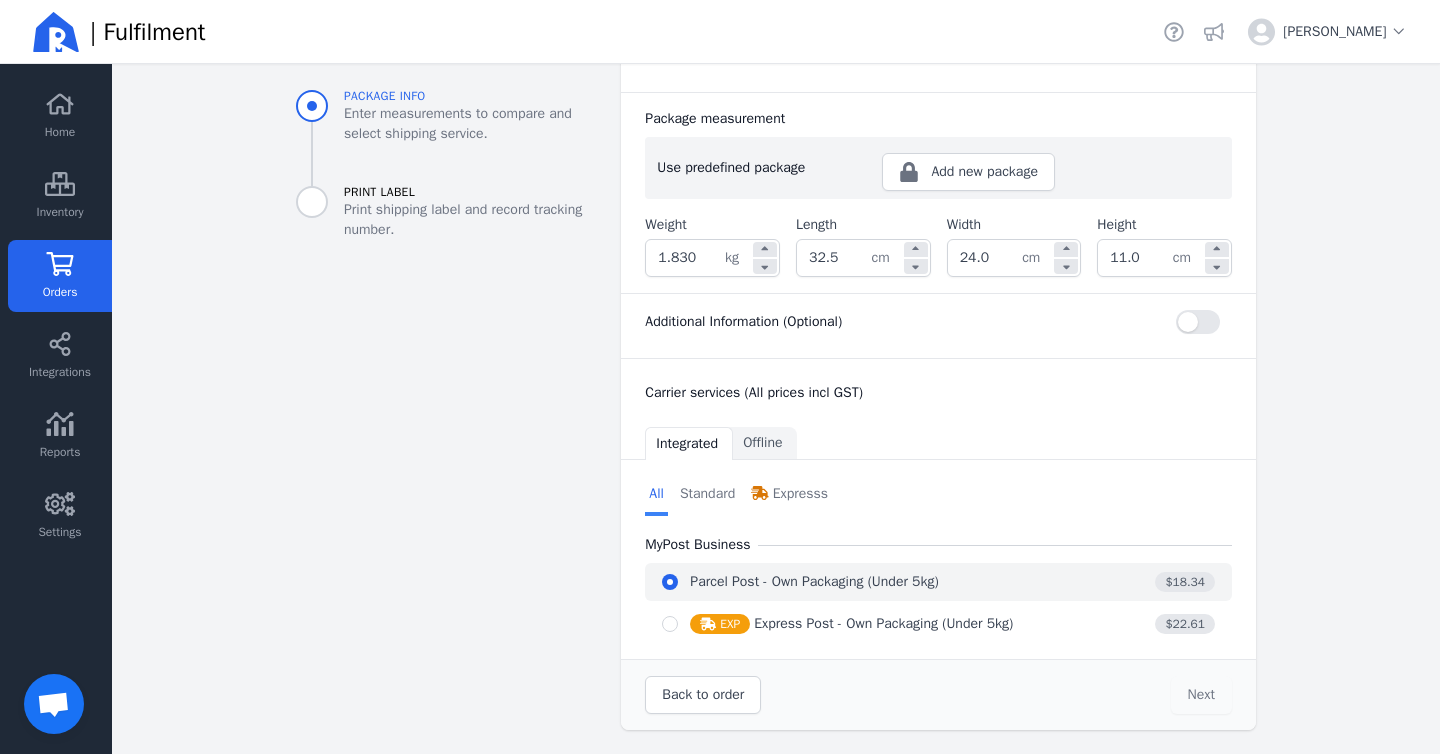 radio on "true" 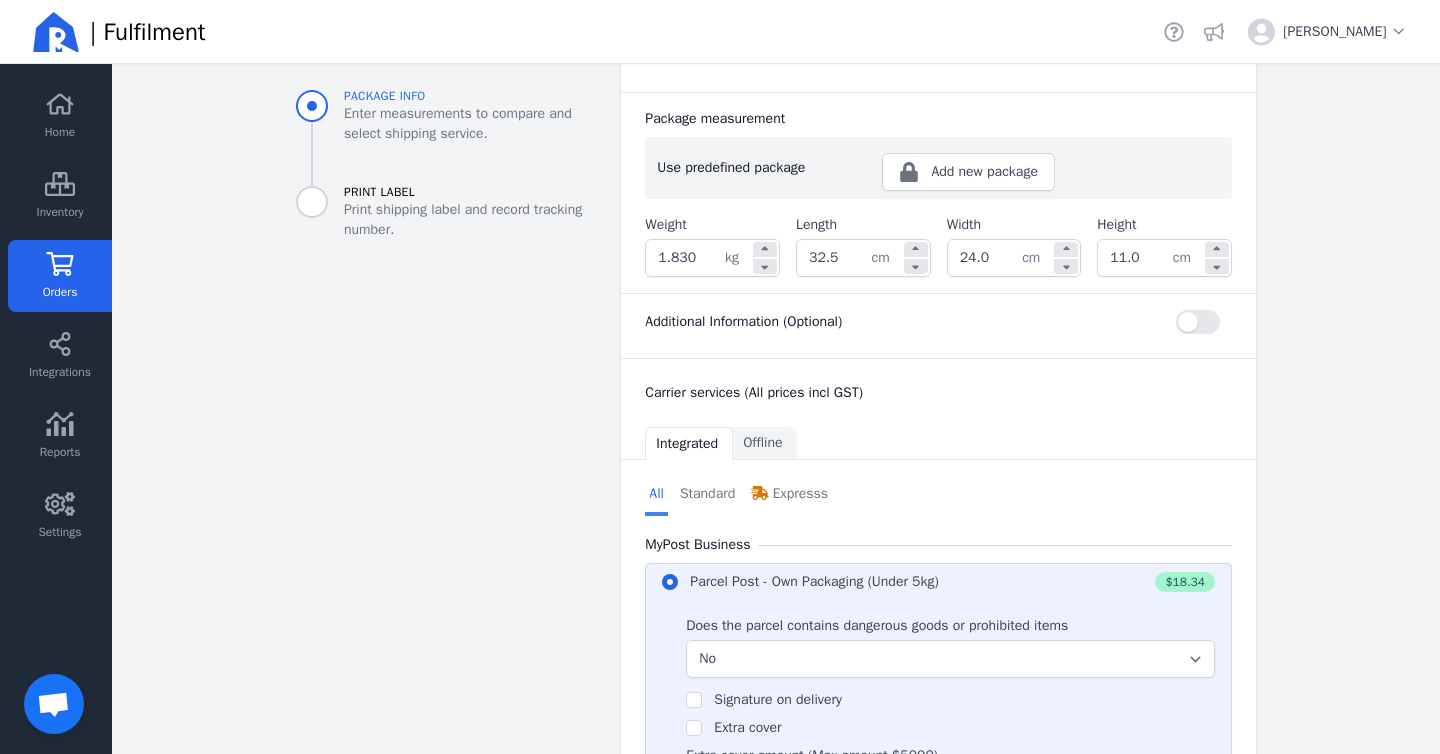 click on "Parcel Post - Own Packaging (Under 5kg)   $18.34 Does the parcel contains dangerous goods or prohibited items  Select... No Yes Signature on delivery Extra cover Extra cover amount (Max amount $5000)  $ 0.00" at bounding box center (938, 690) 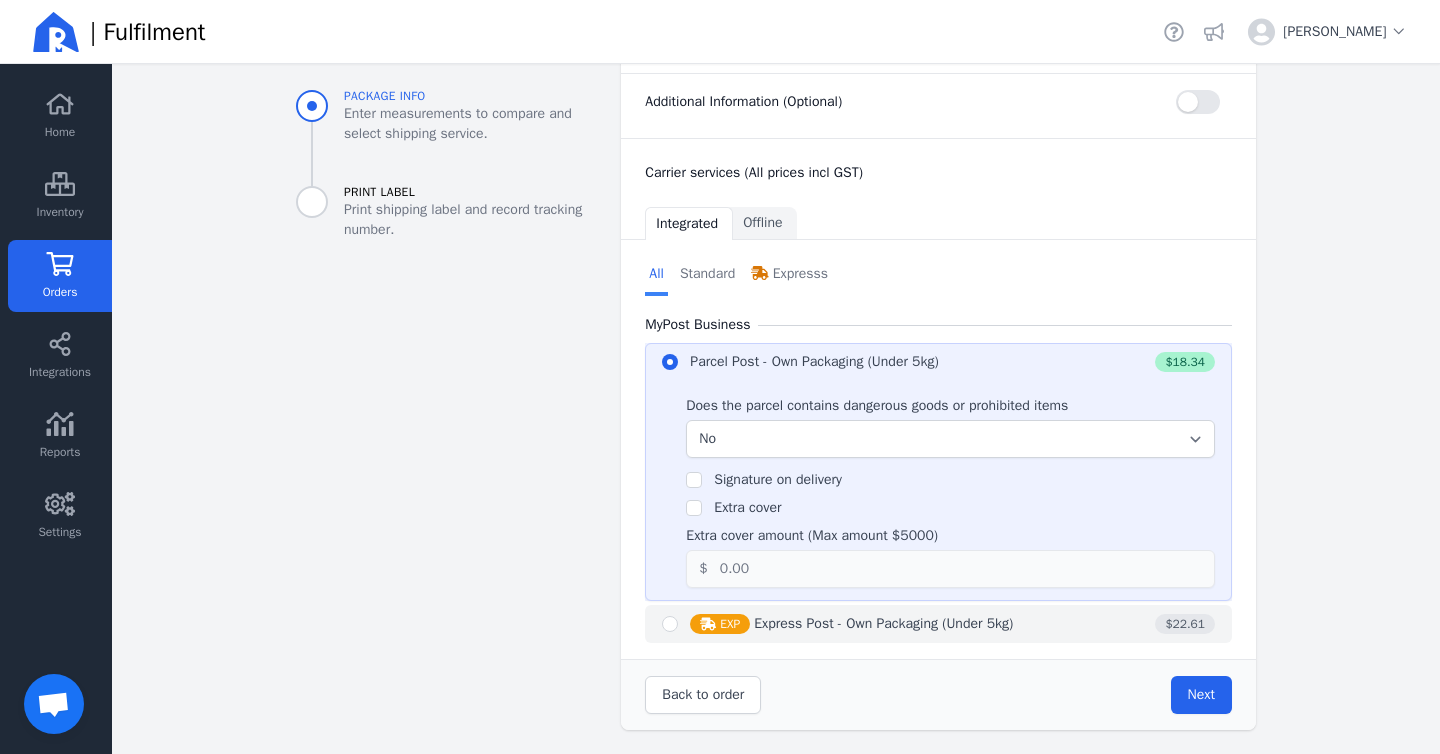 click on "Express" 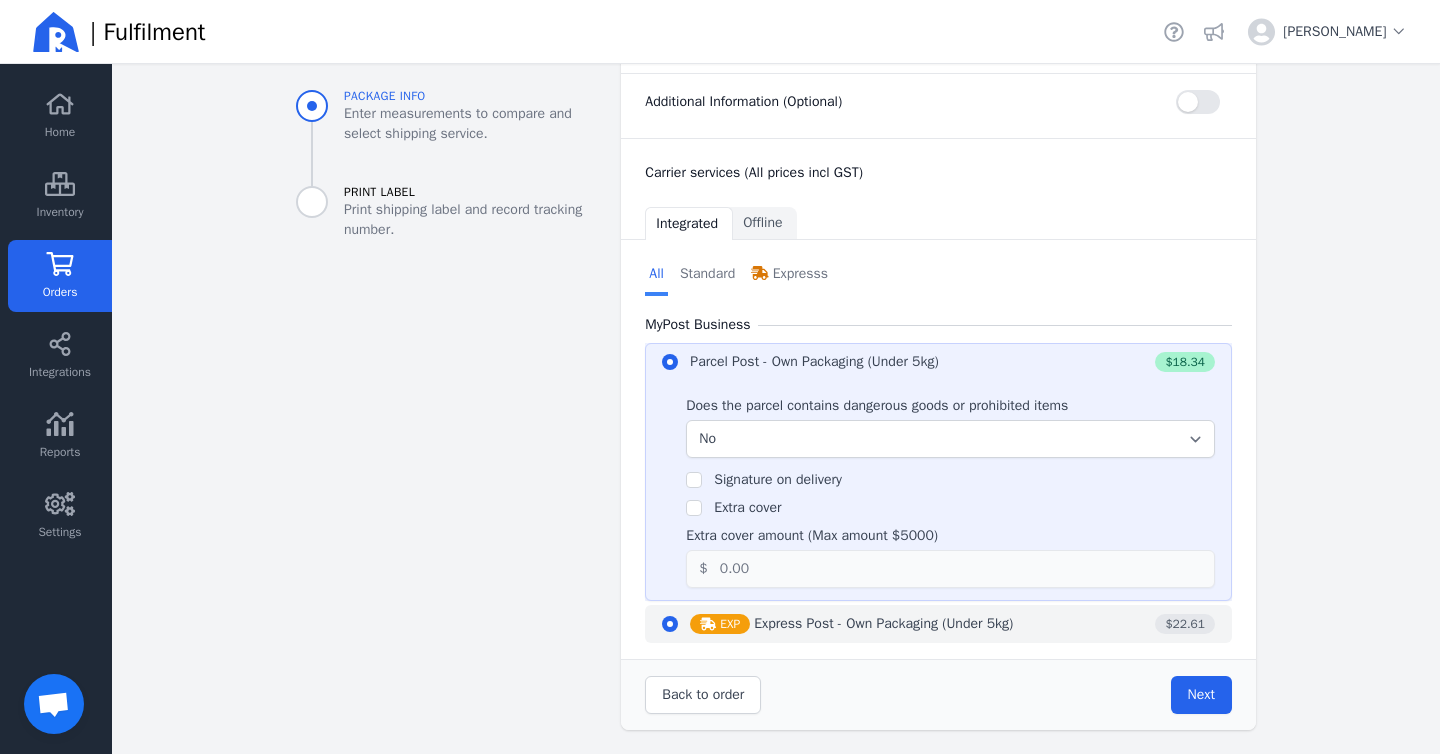 radio on "false" 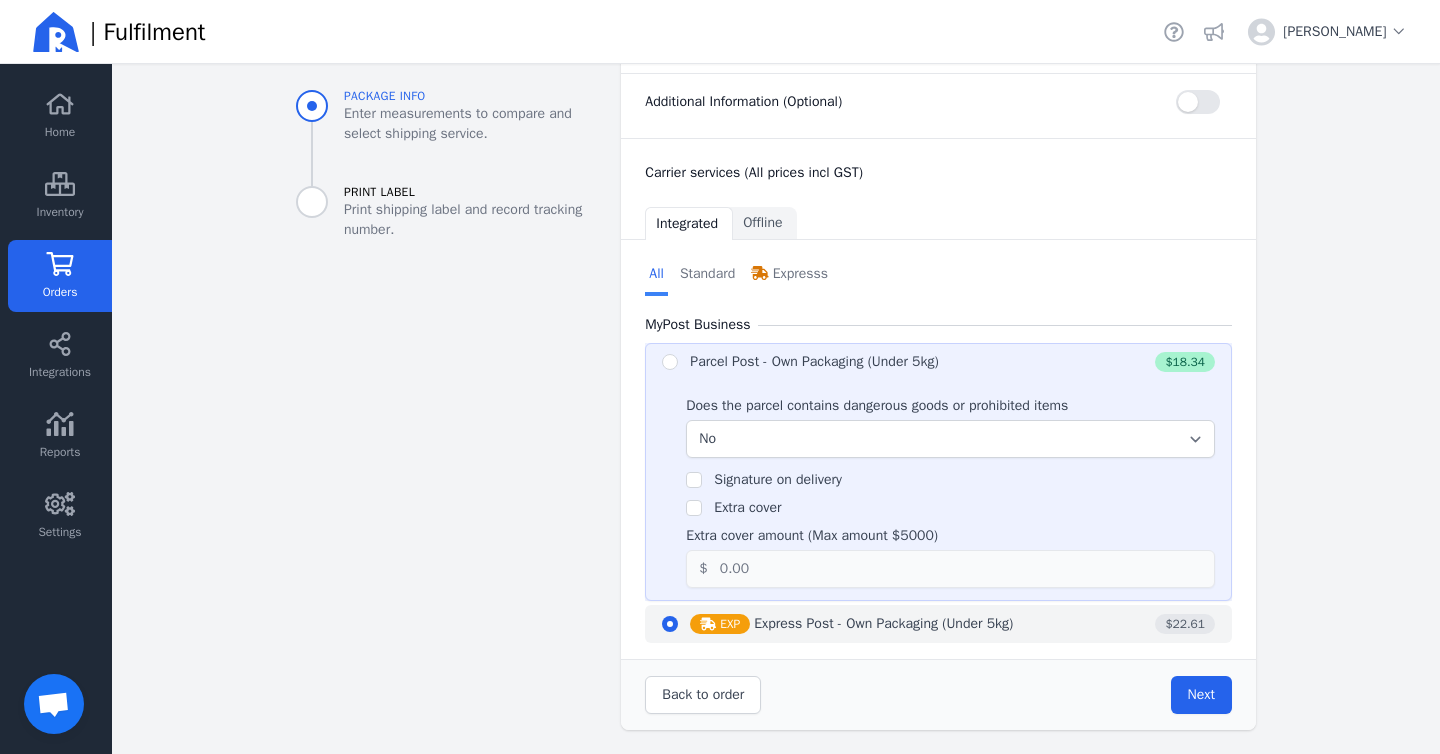 select on "0" 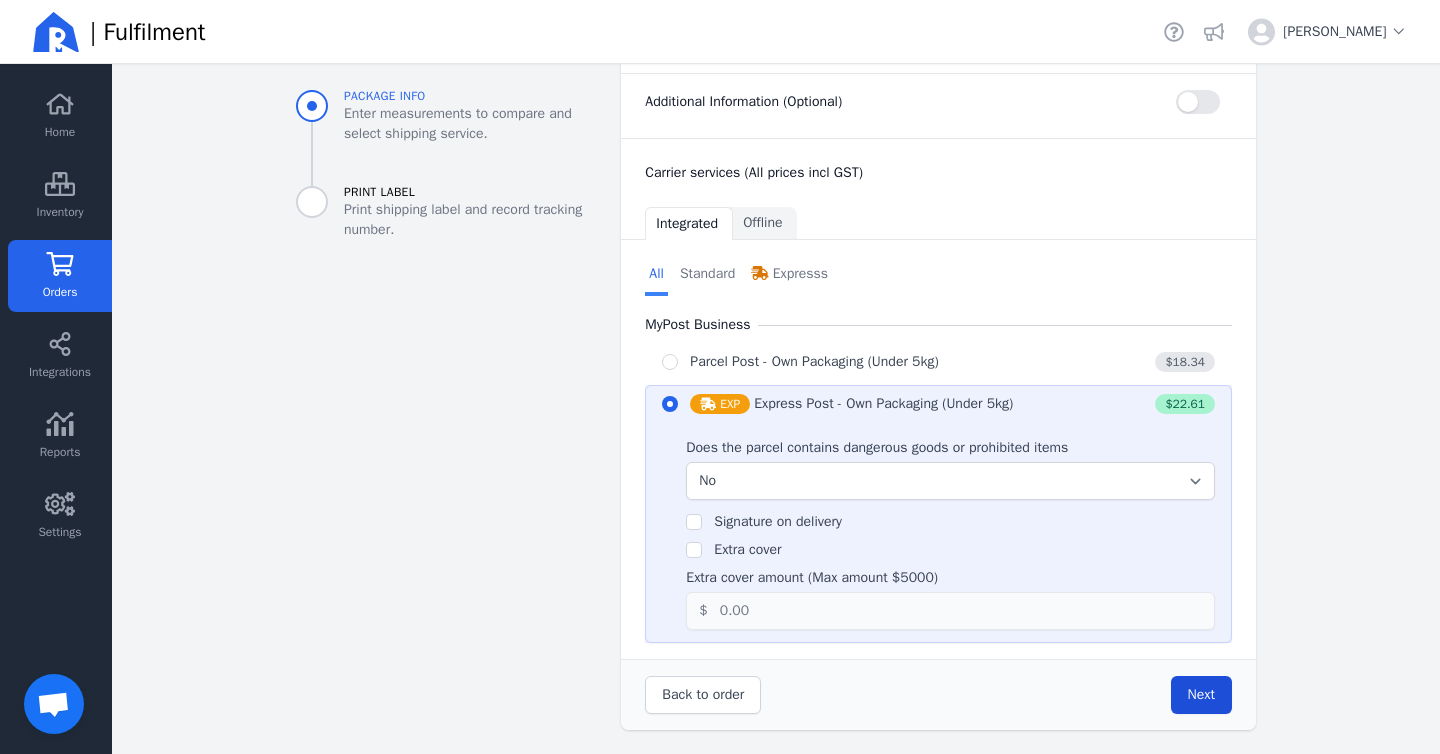 click on "Next" at bounding box center (1201, 695) 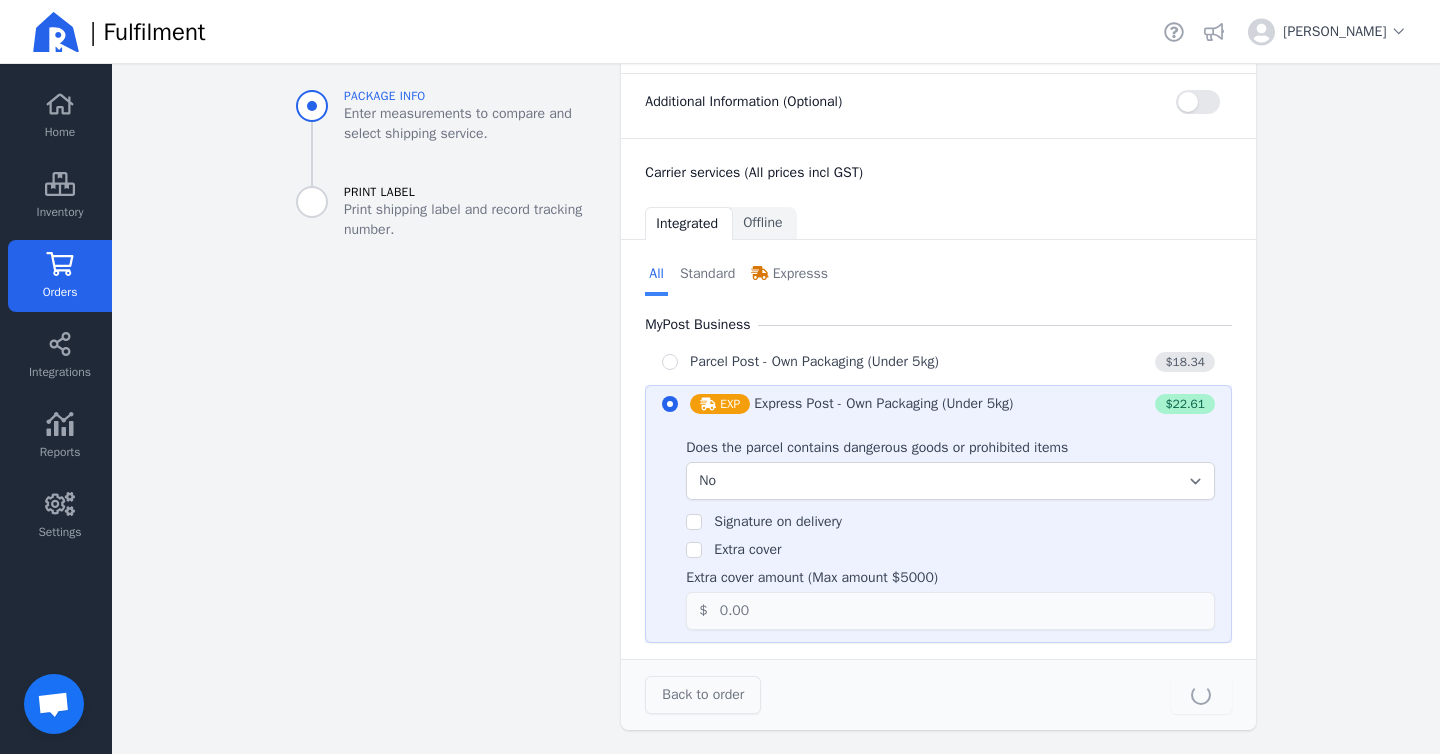 type on "32.5" 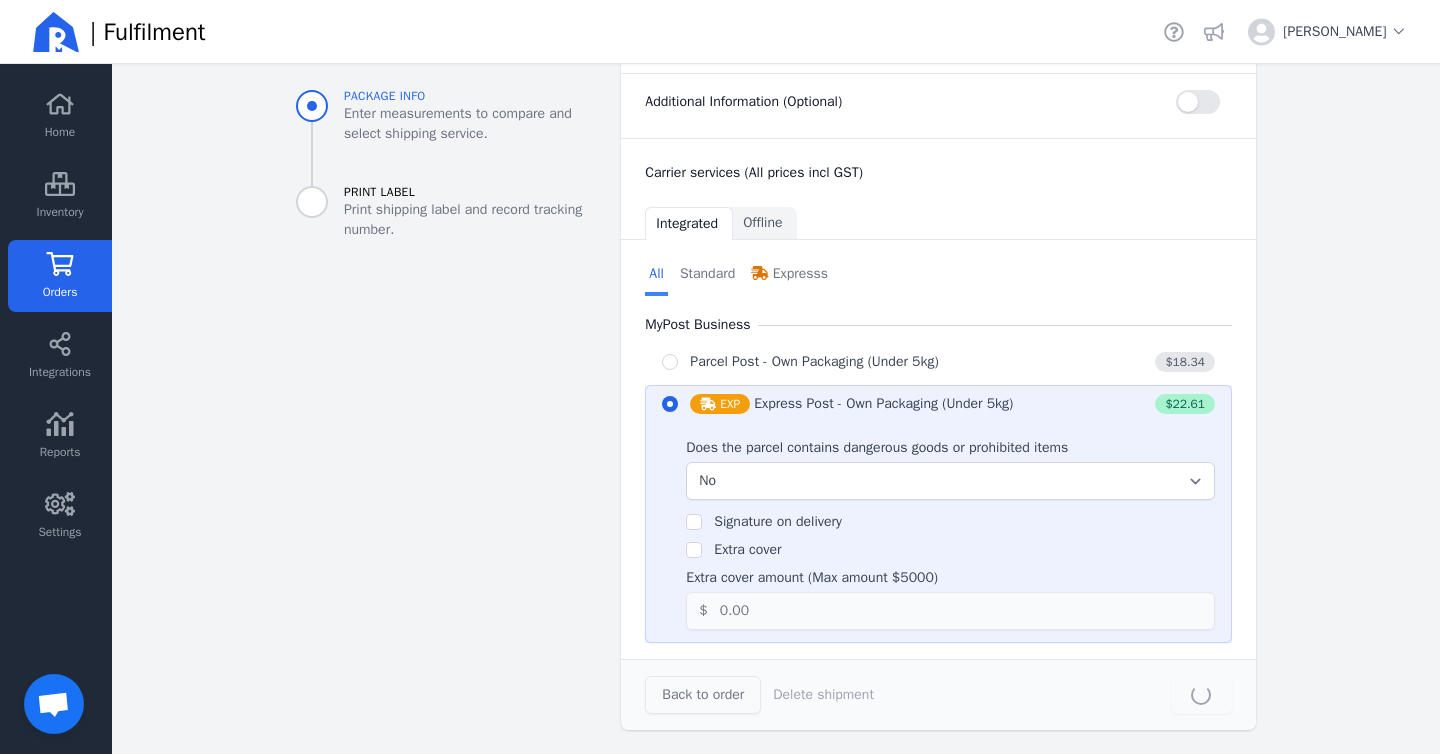 scroll, scrollTop: 0, scrollLeft: 0, axis: both 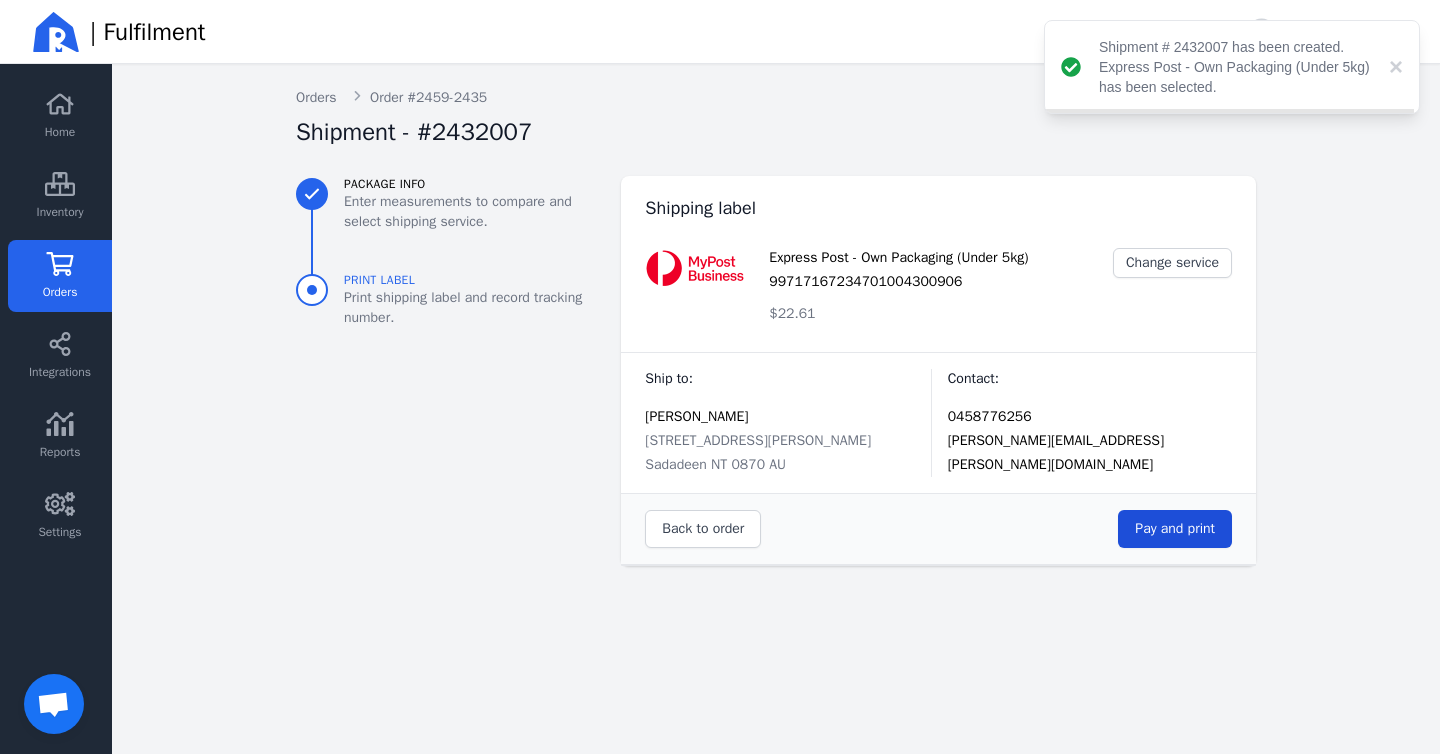 click on "Pay and print" at bounding box center (1175, 529) 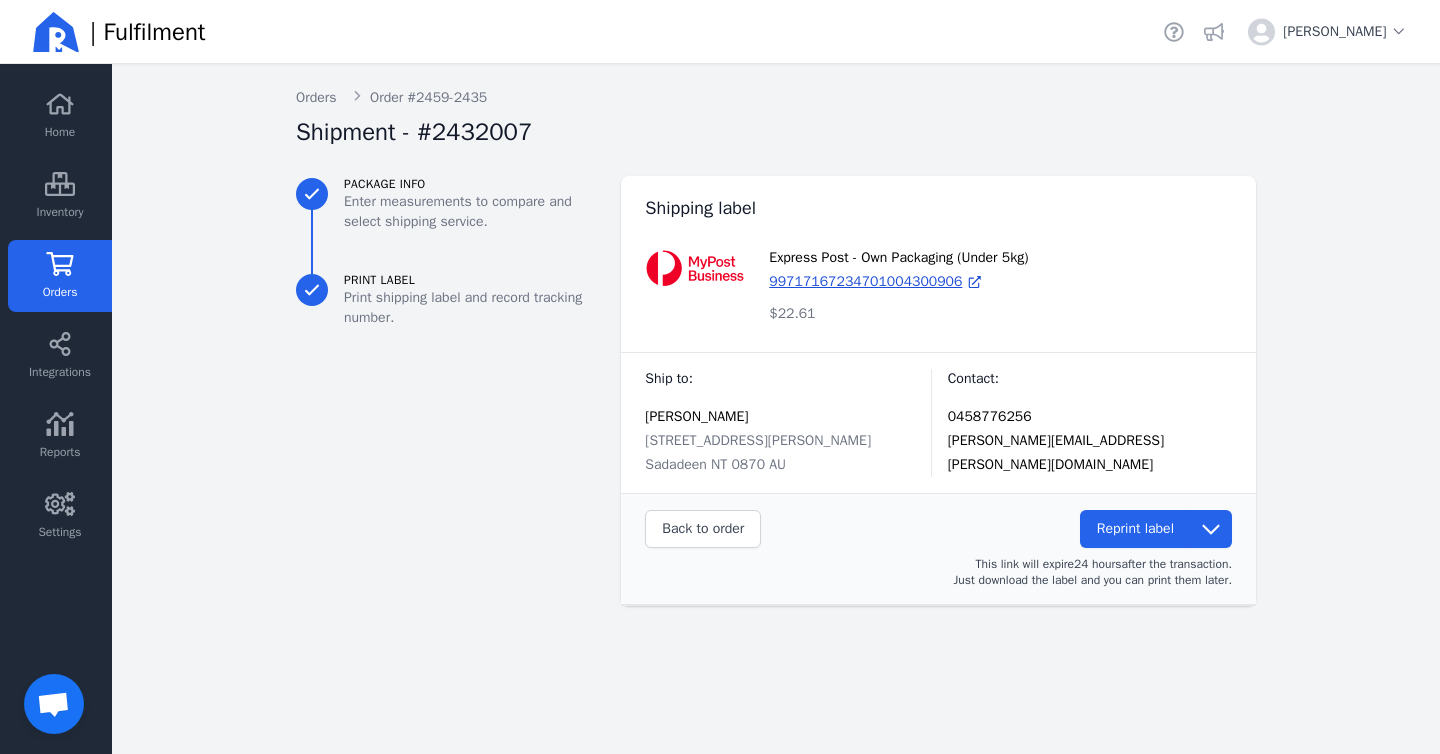 click on "Orders" 